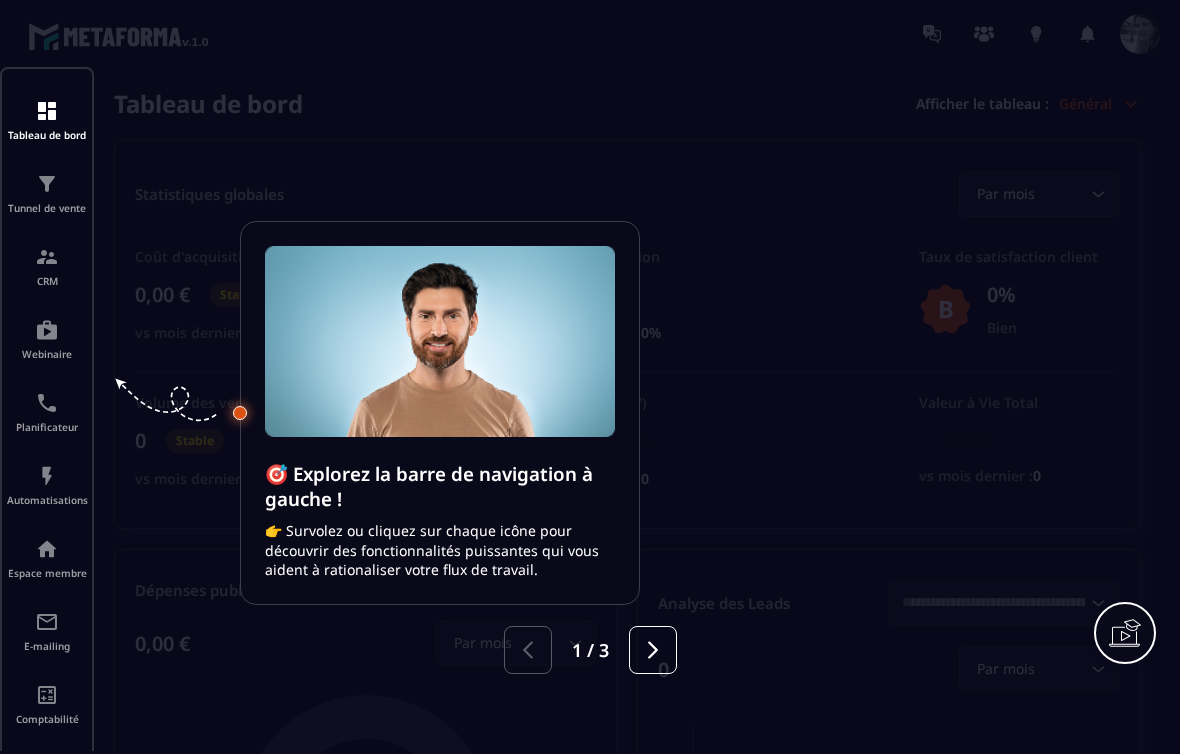 scroll, scrollTop: 0, scrollLeft: 0, axis: both 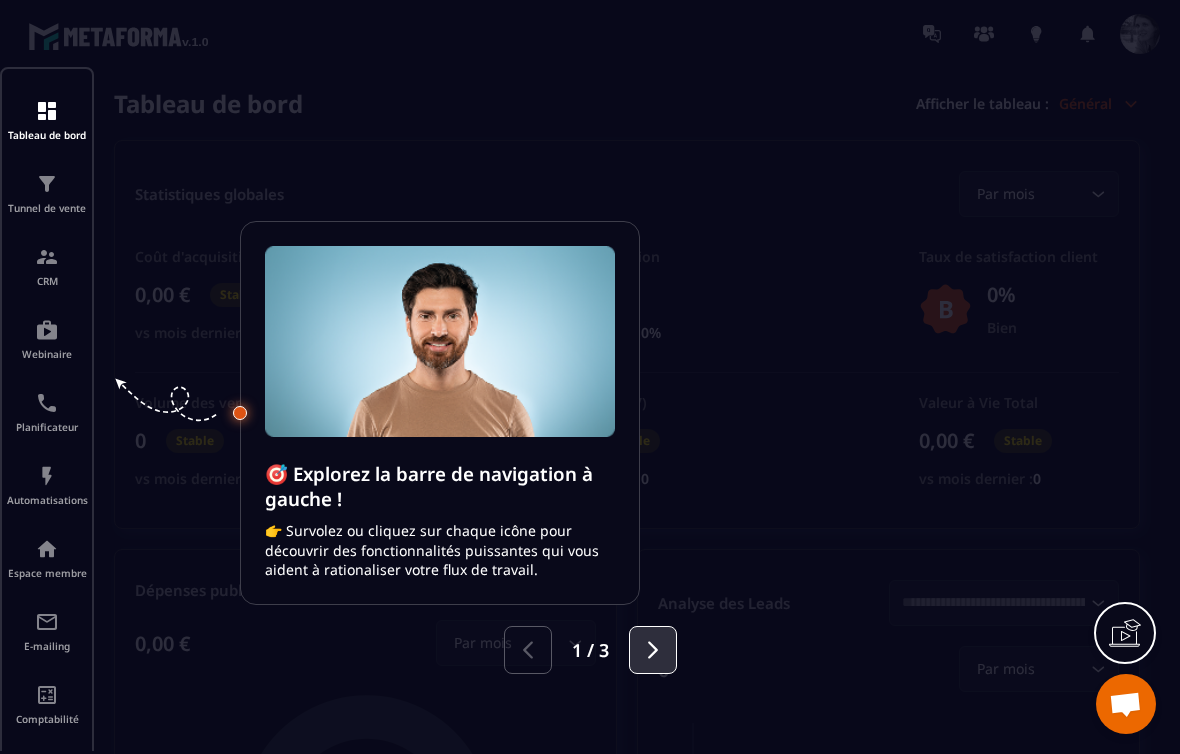click at bounding box center (653, 650) 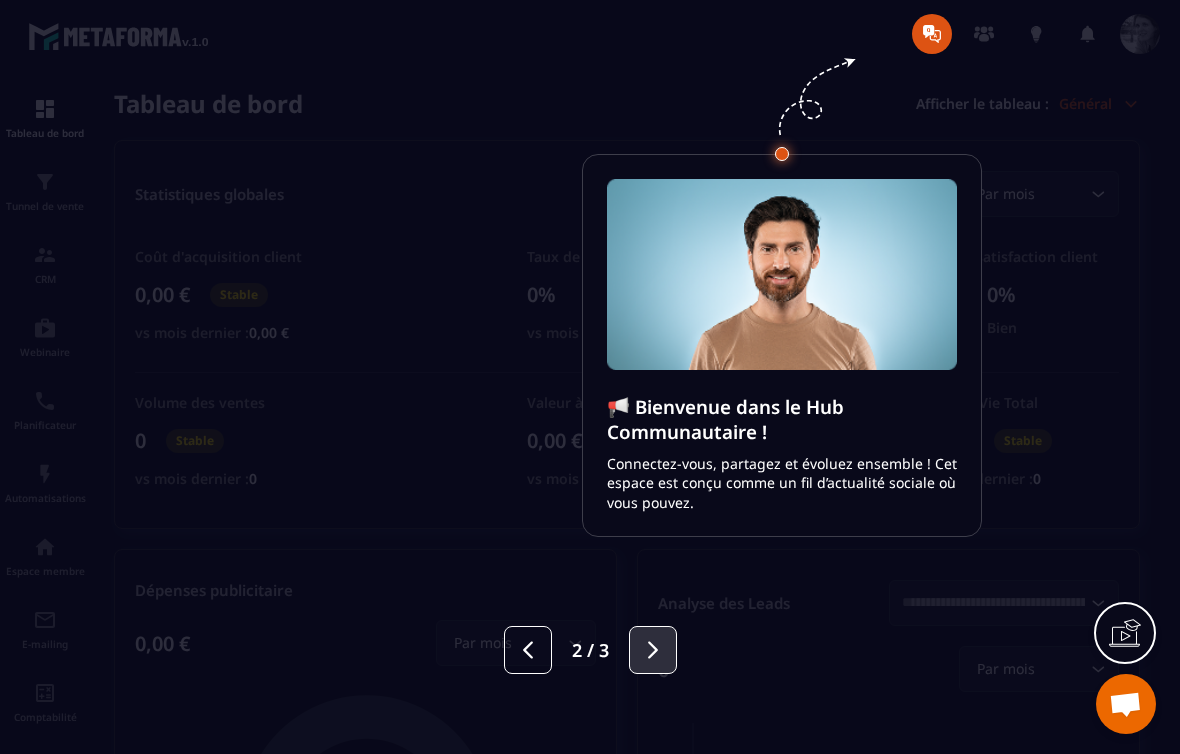 click at bounding box center (653, 650) 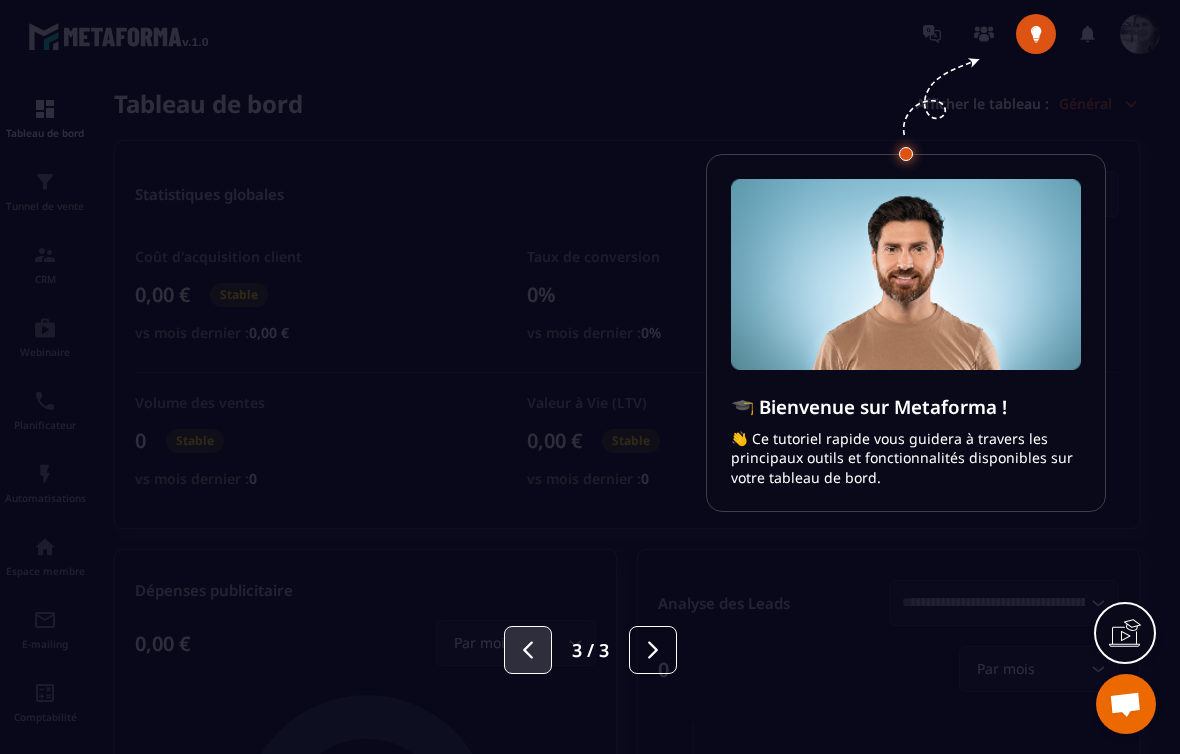 click 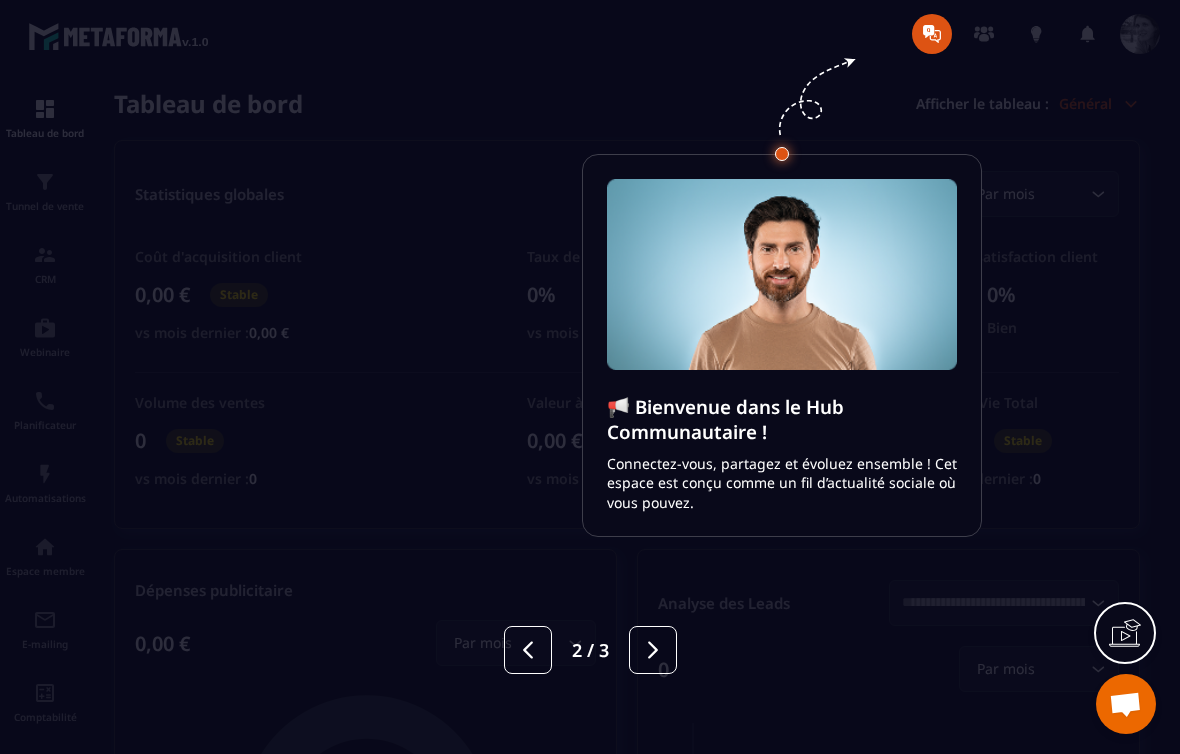 click on "Connectez-vous, partagez et évoluez ensemble ! Cet espace est conçu comme un fil d’actualité sociale où vous pouvez." at bounding box center (782, 483) 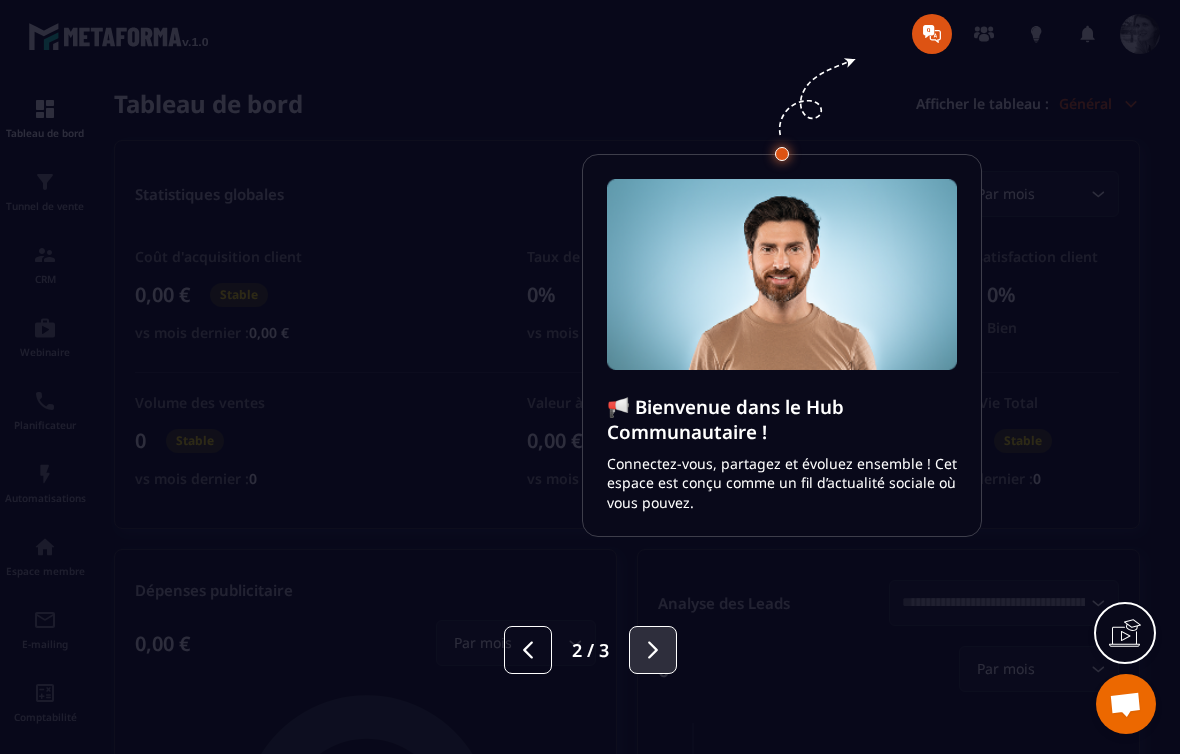 click at bounding box center [653, 650] 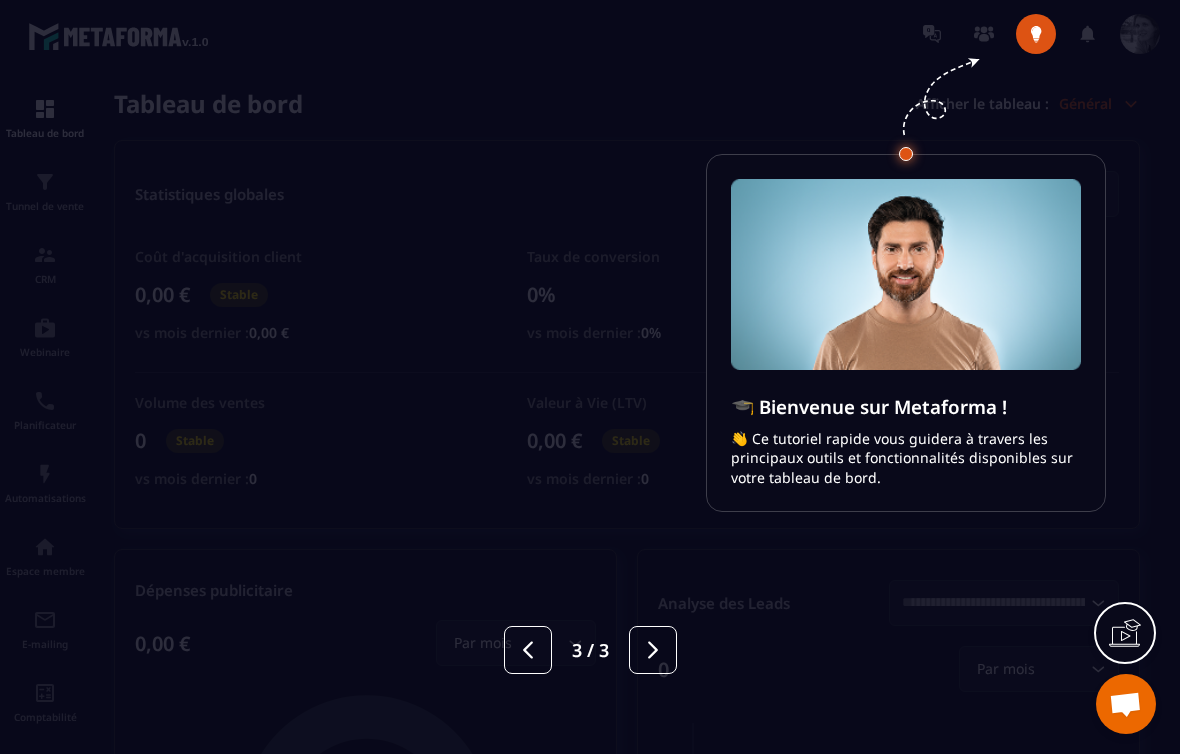 click at bounding box center (590, 377) 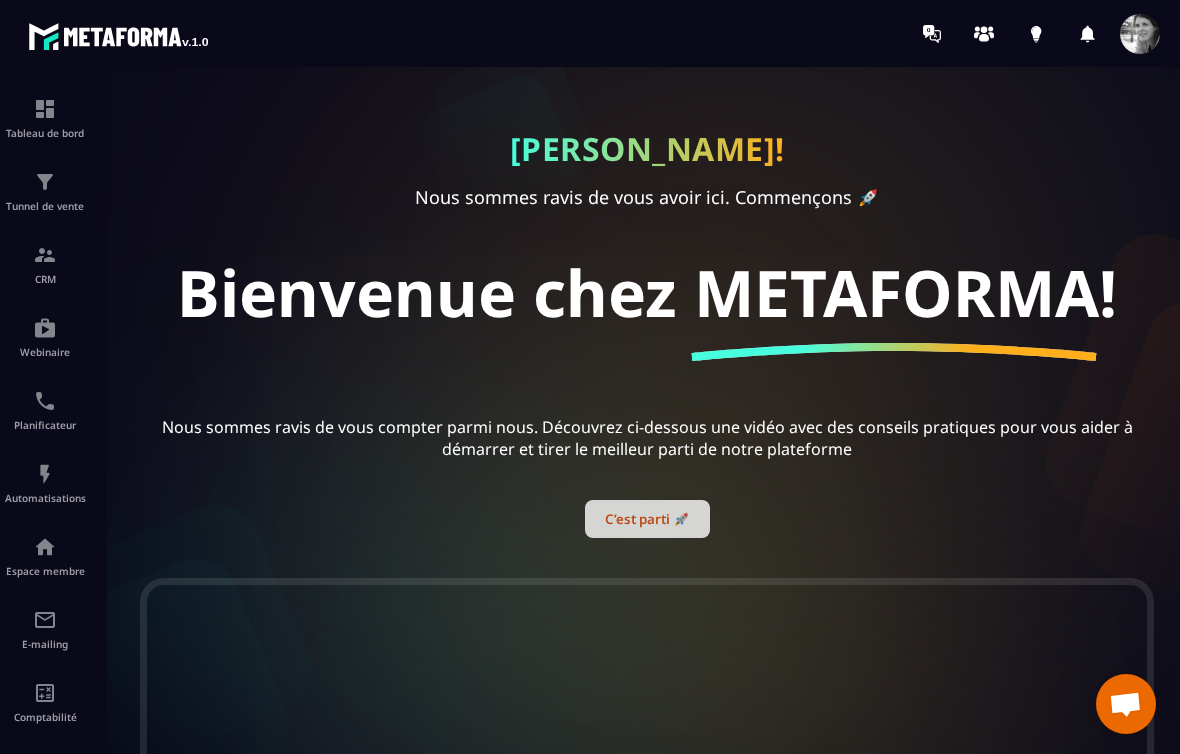 click on "C’est parti 🚀" at bounding box center [647, 519] 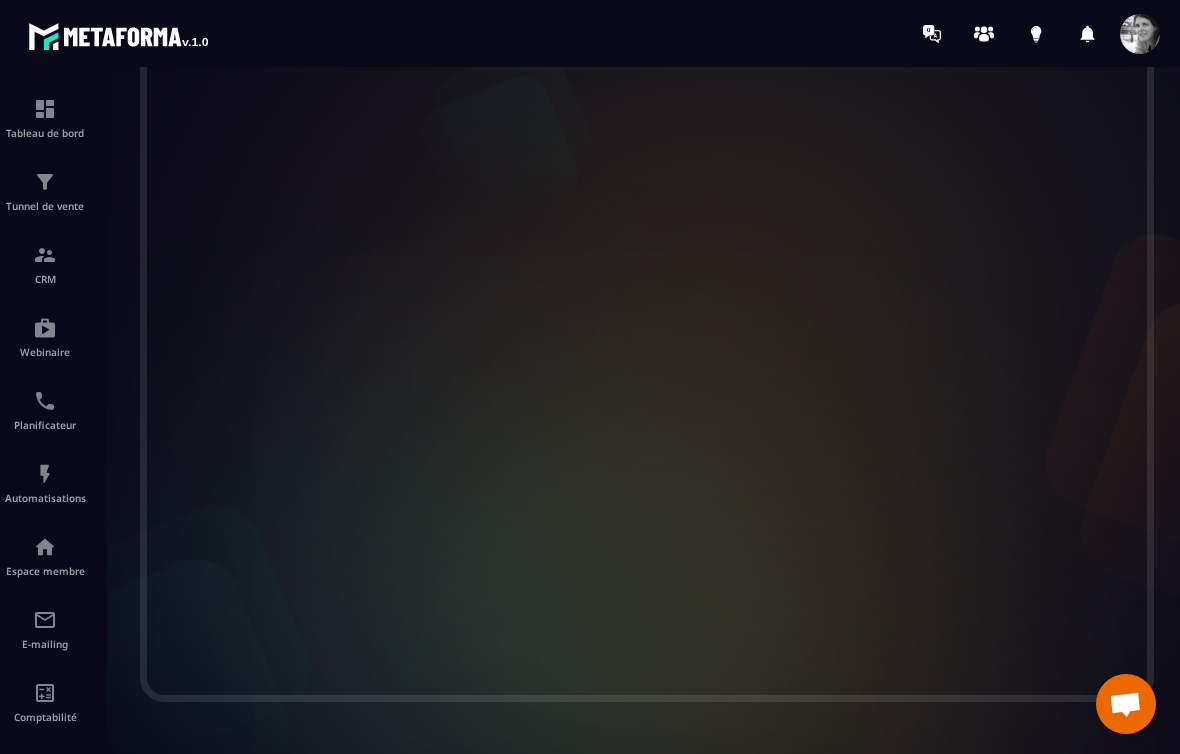 scroll, scrollTop: 0, scrollLeft: 0, axis: both 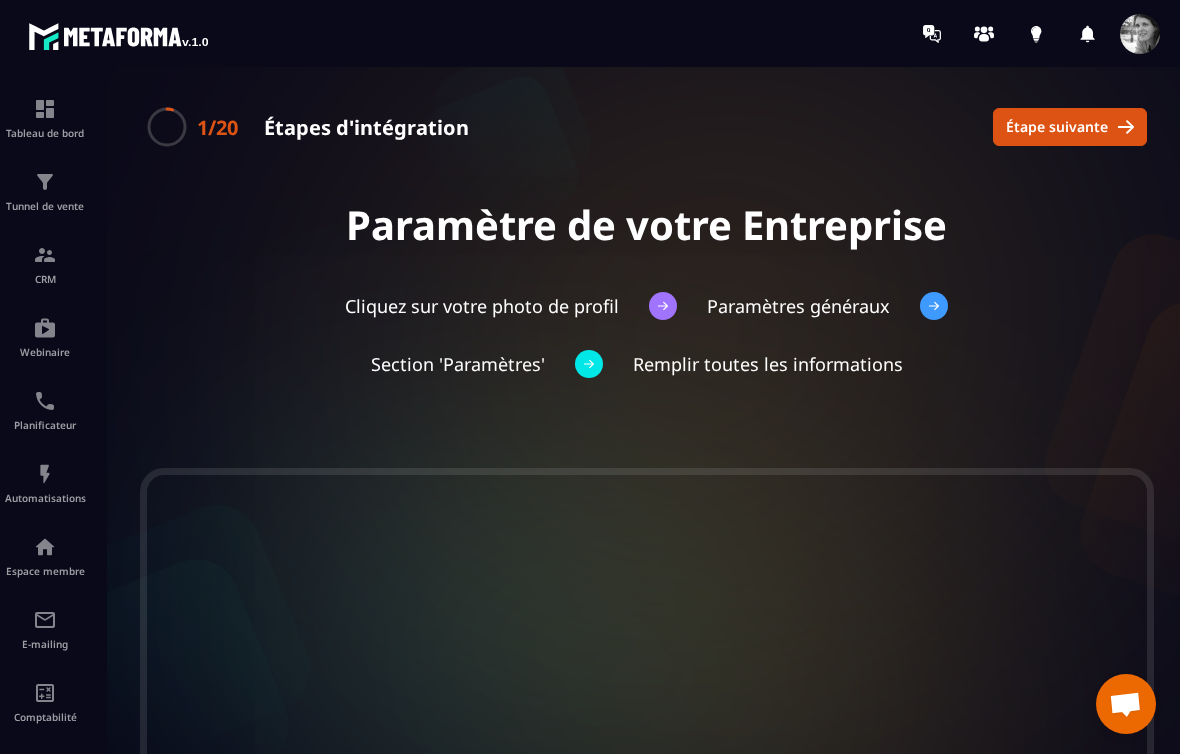 click at bounding box center (1140, 34) 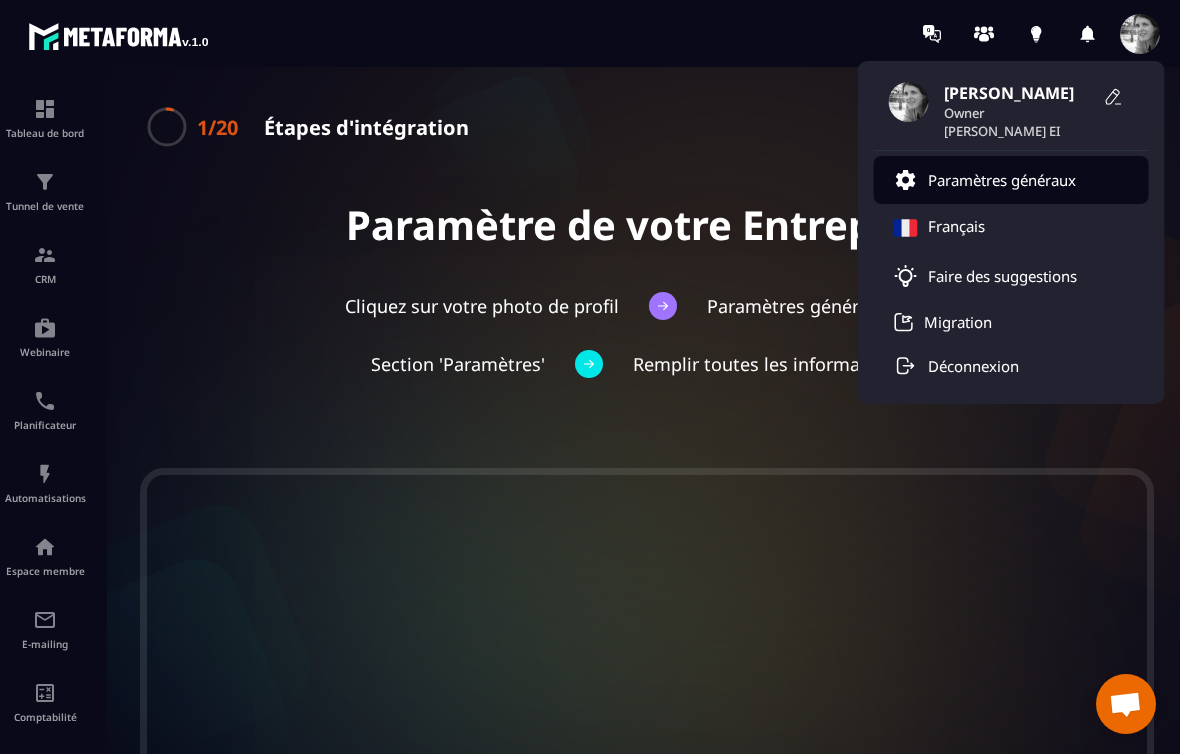 click on "Paramètres généraux" at bounding box center [1002, 180] 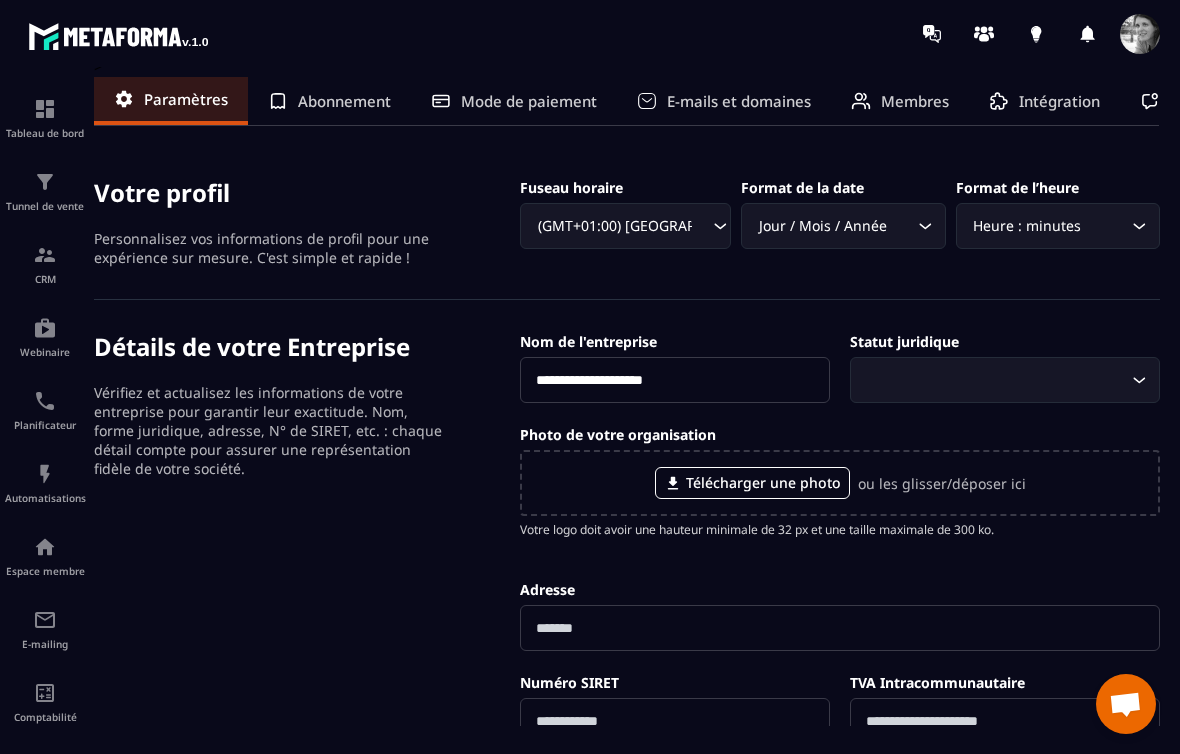 scroll, scrollTop: 16, scrollLeft: 0, axis: vertical 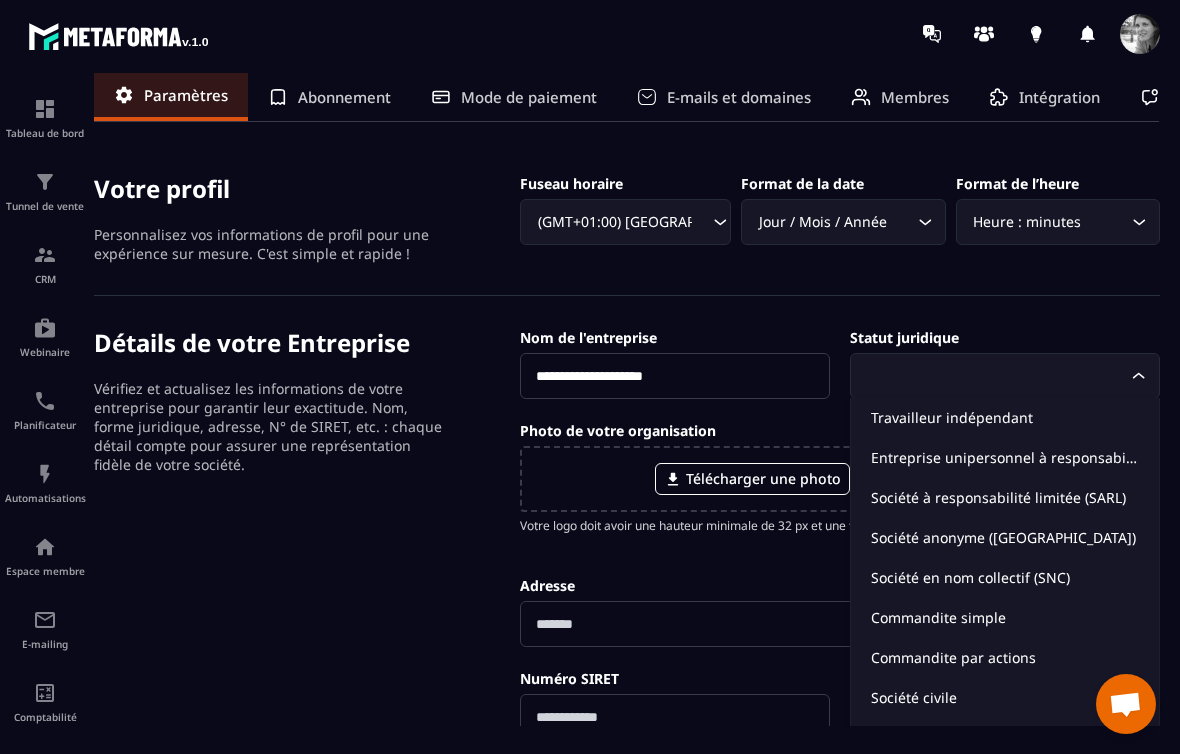click 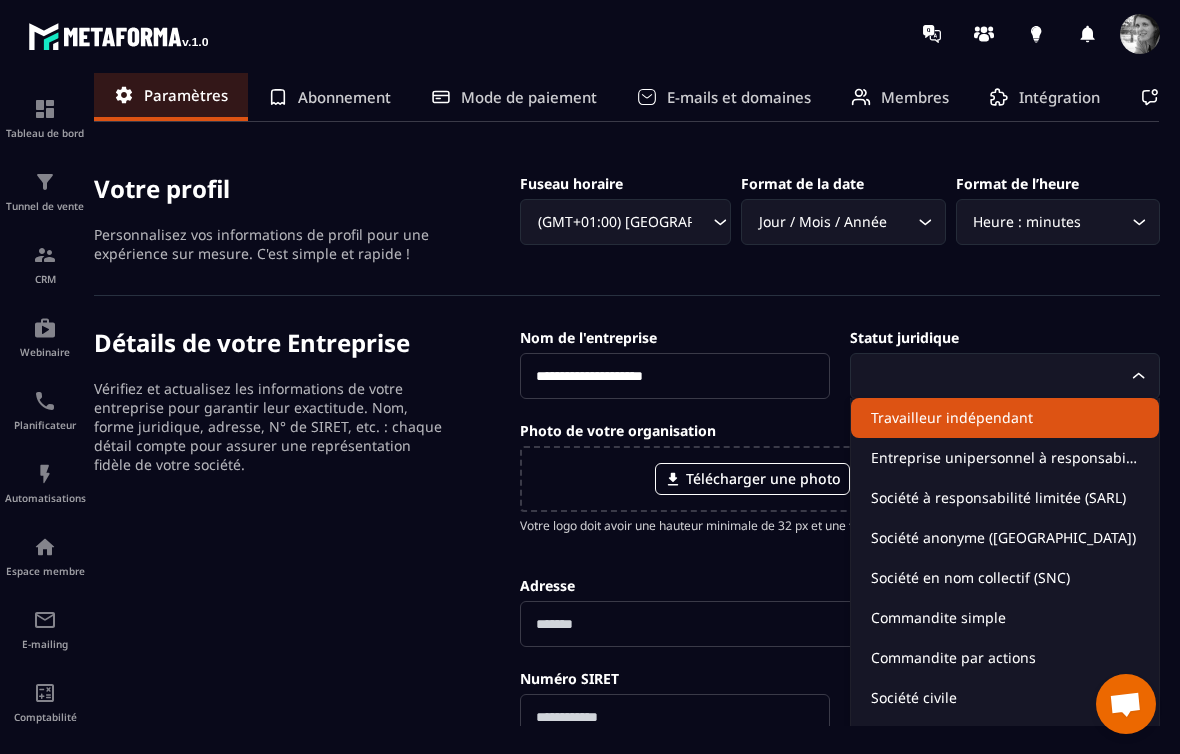 click on "Travailleur indépendant" 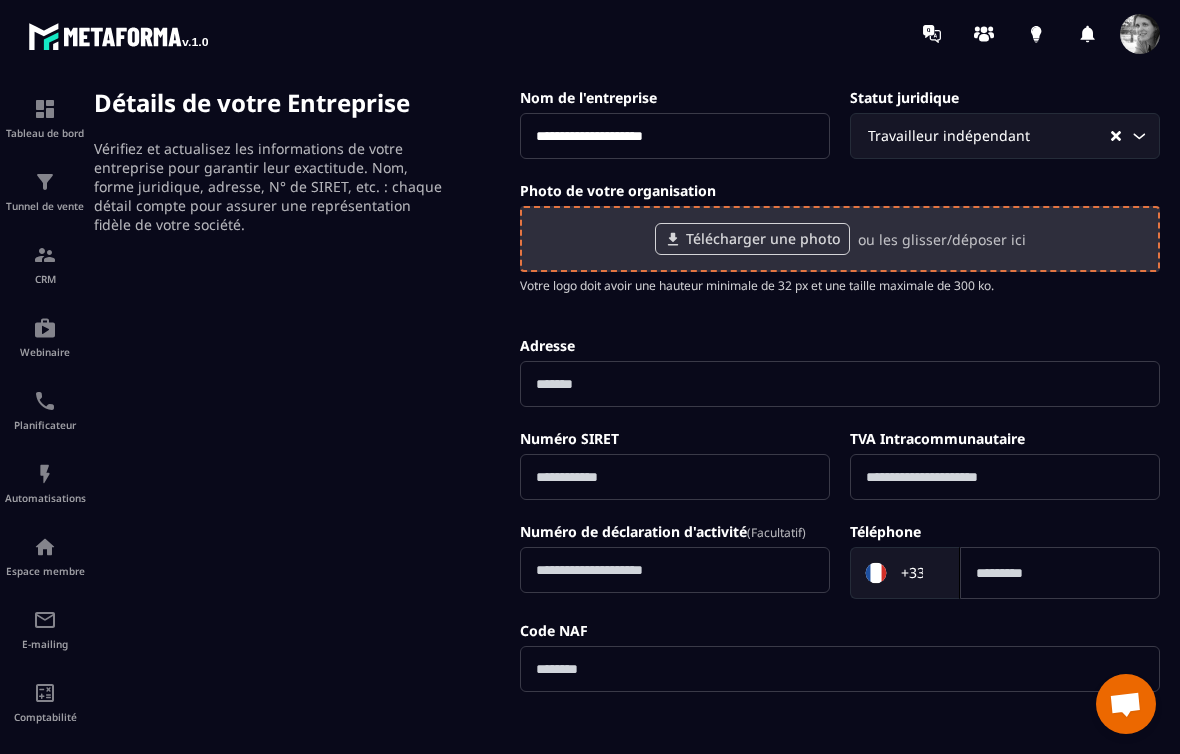 scroll, scrollTop: 334, scrollLeft: 0, axis: vertical 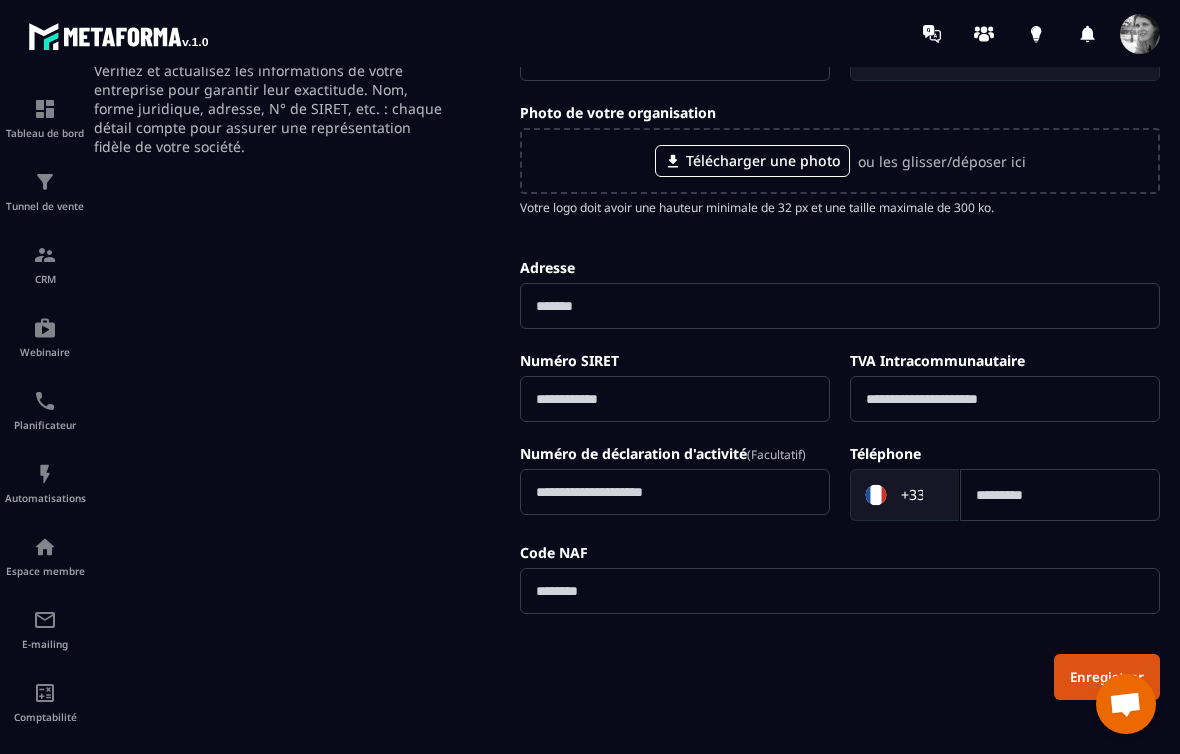 click at bounding box center (675, 399) 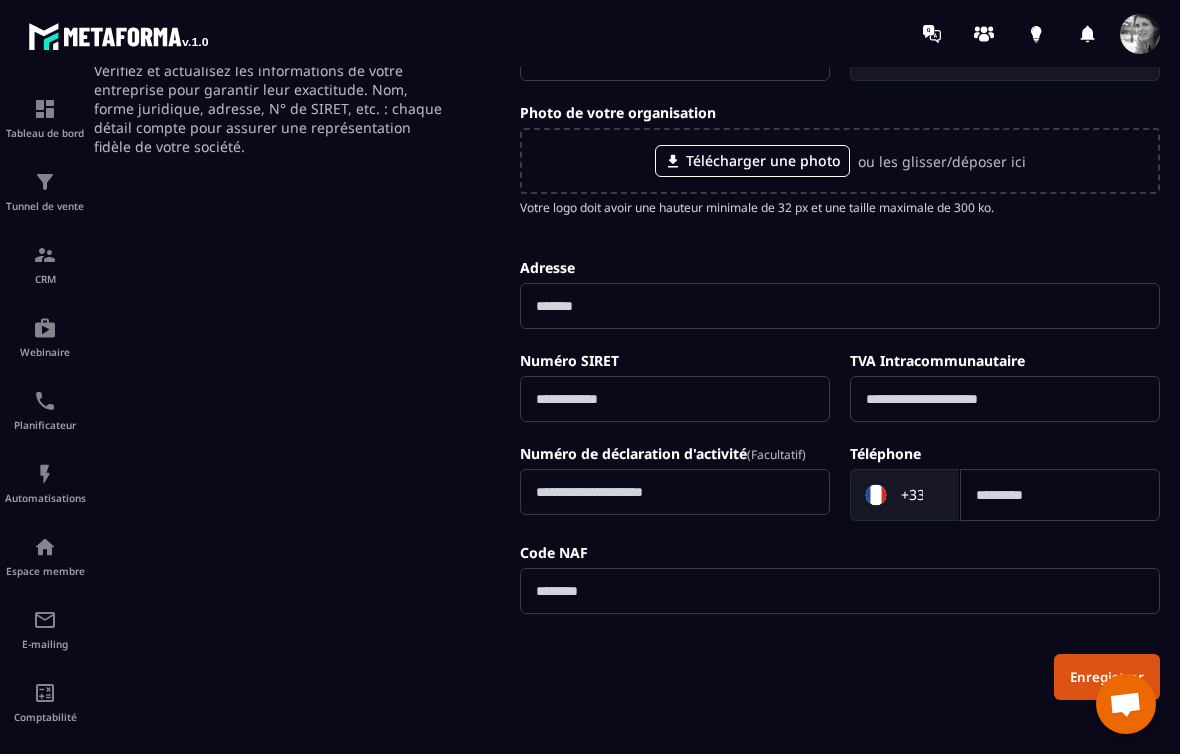 paste on "**********" 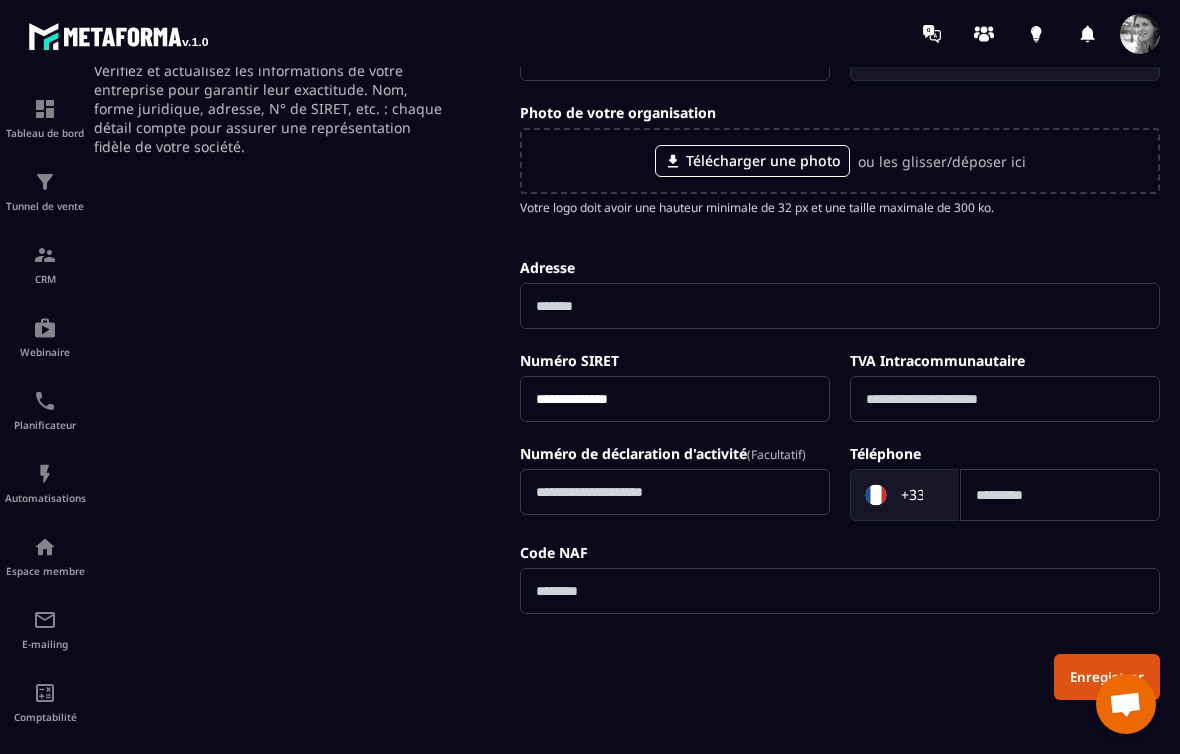 type on "**********" 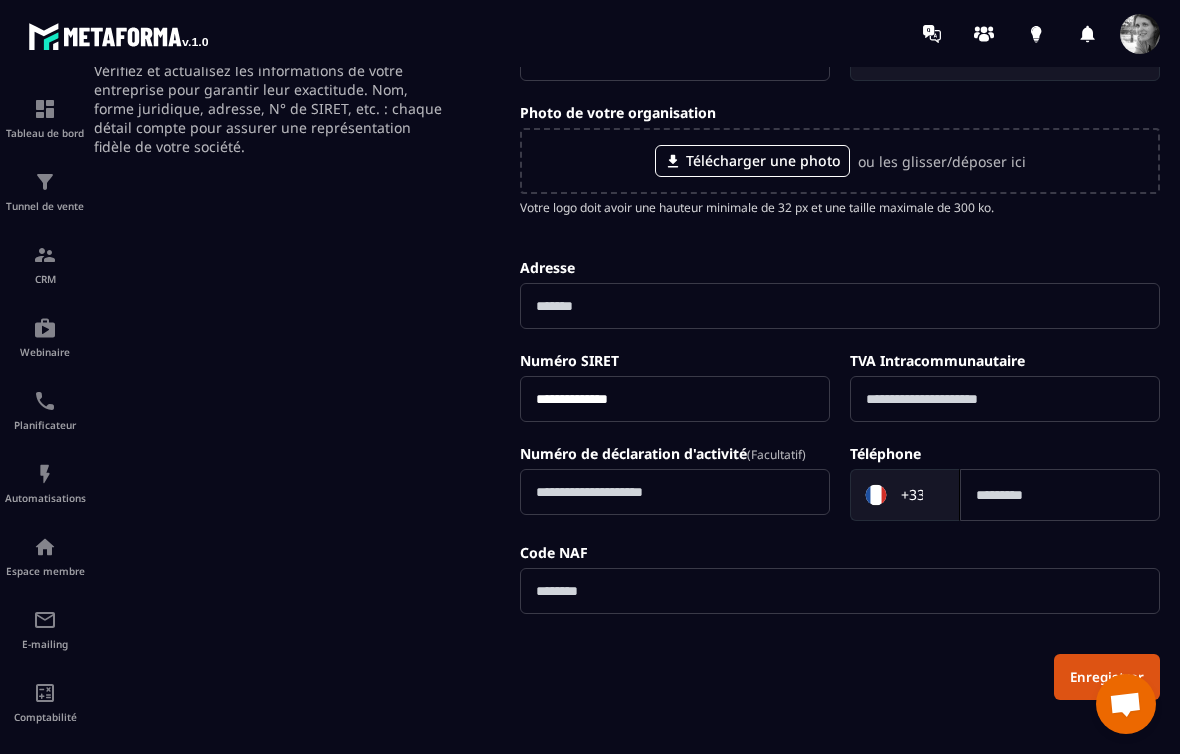 type on "**********" 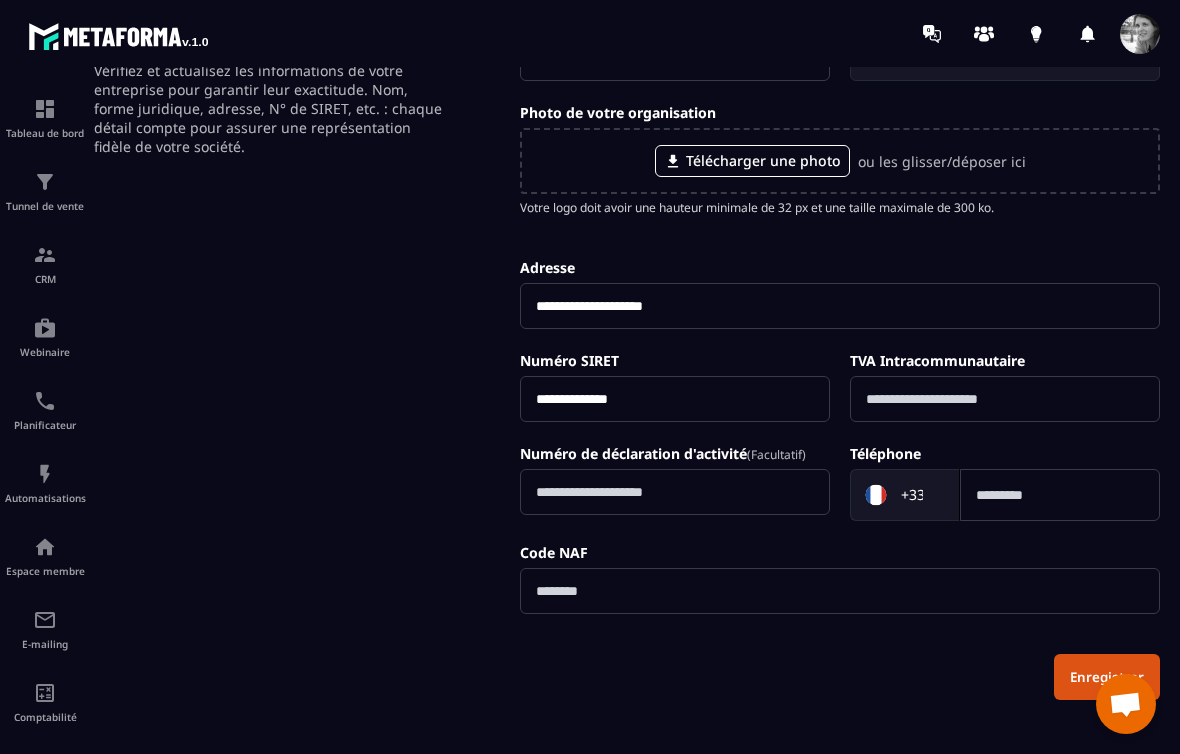 click at bounding box center [1005, 399] 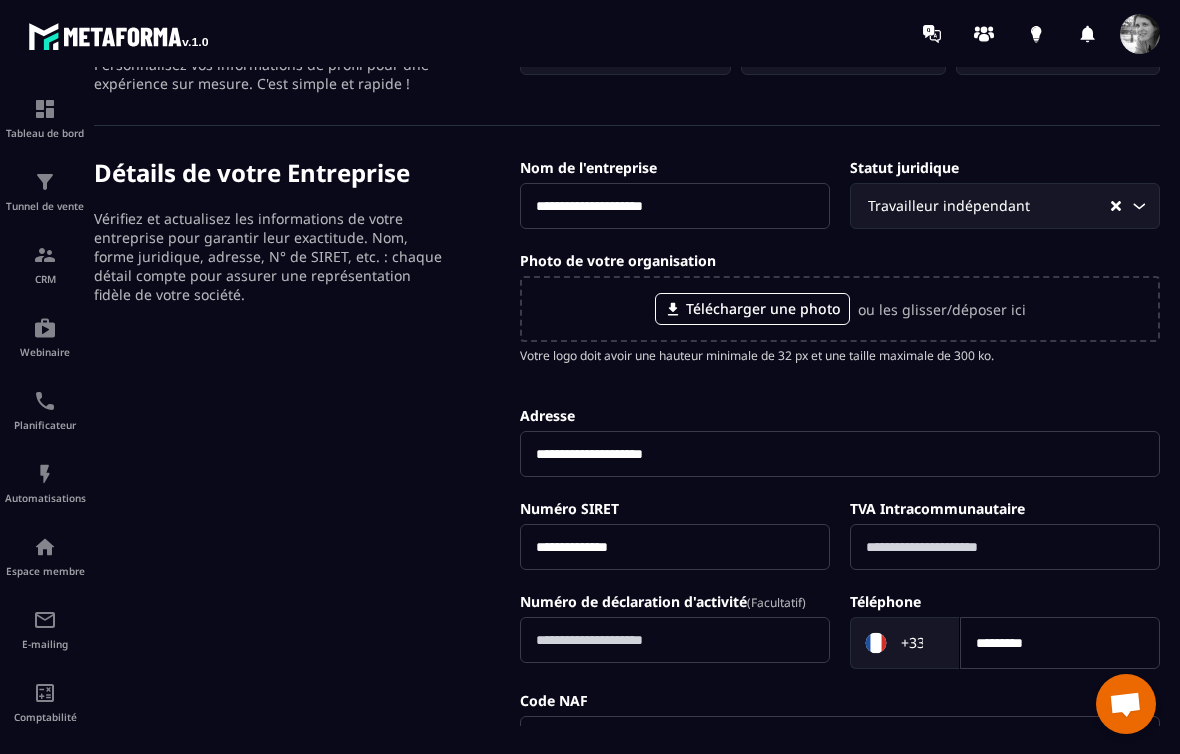 scroll, scrollTop: 180, scrollLeft: 0, axis: vertical 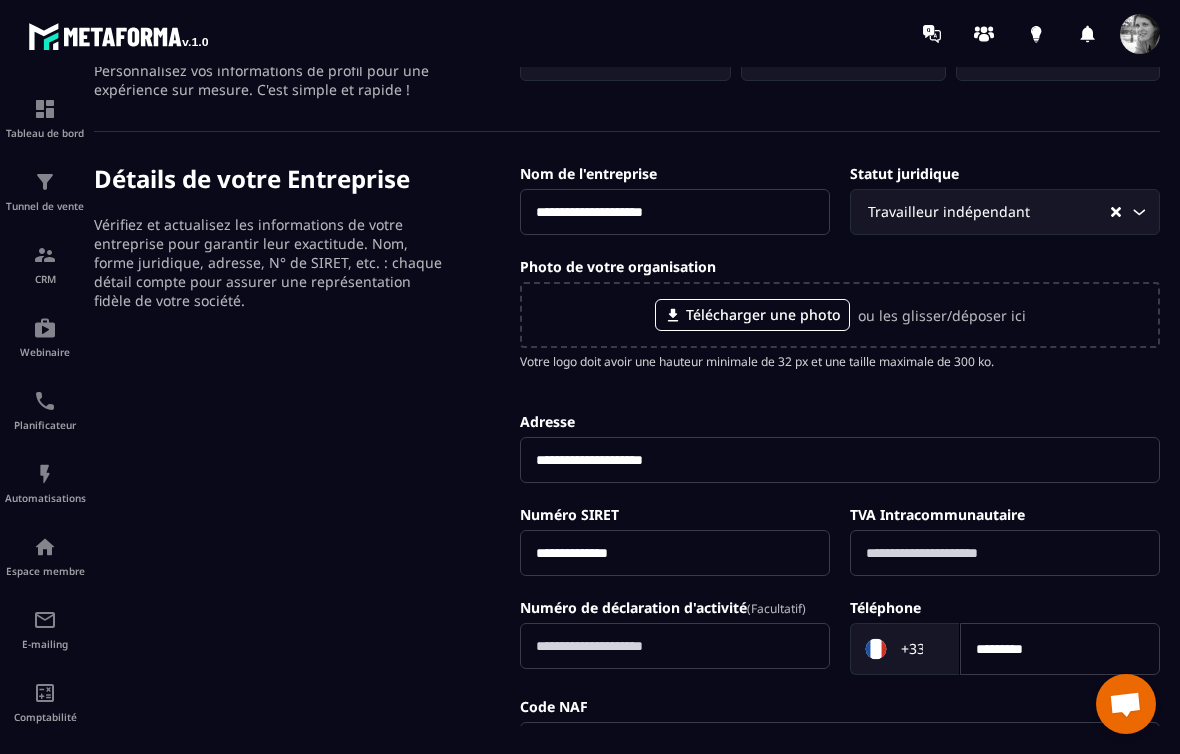 type on "*********" 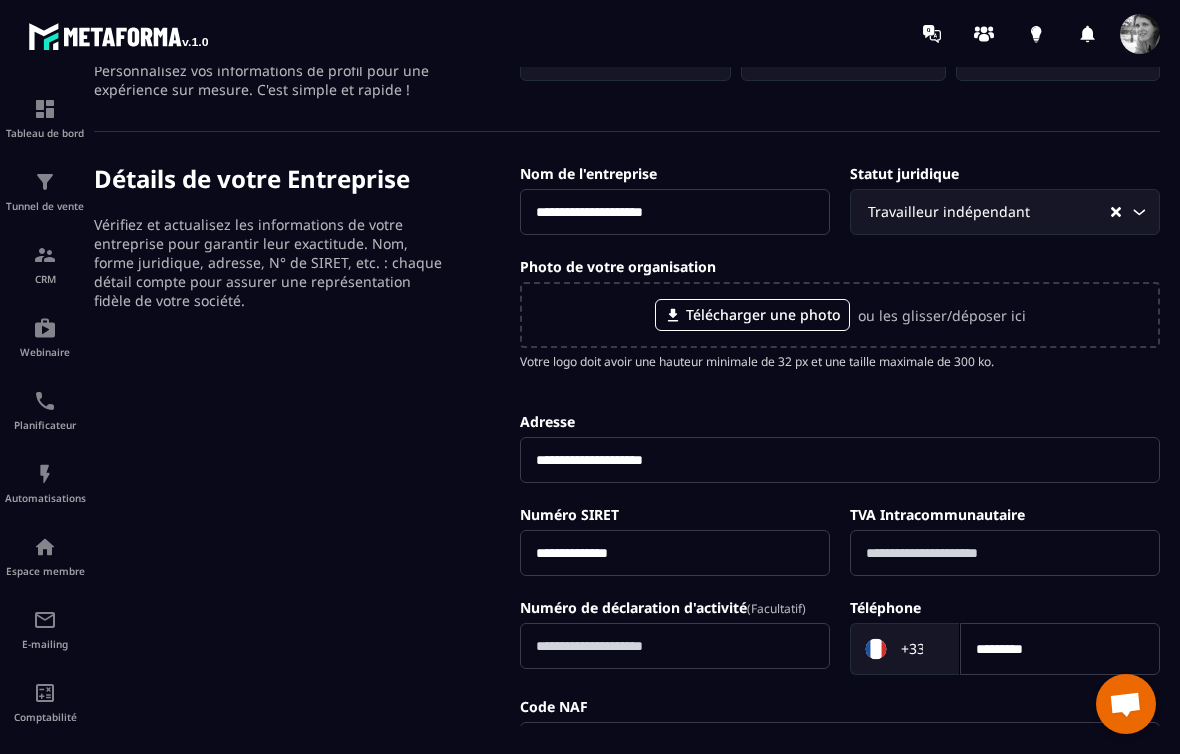 click at bounding box center [675, 646] 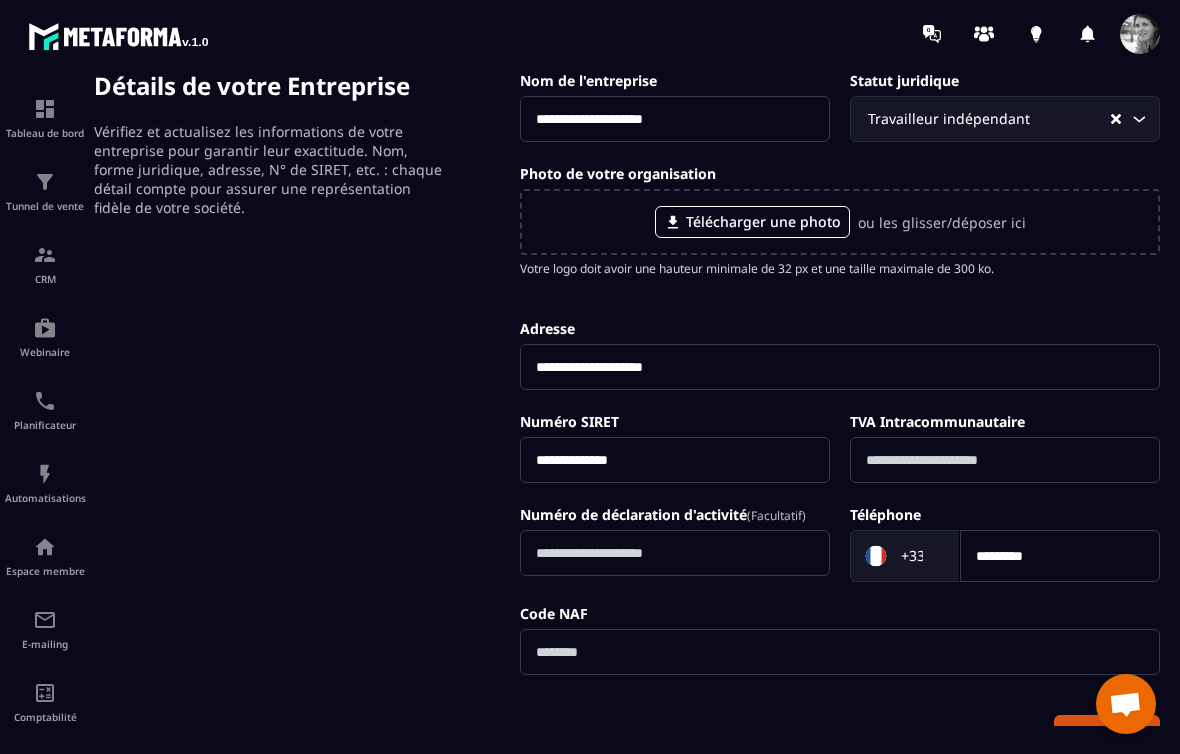 scroll, scrollTop: 293, scrollLeft: 0, axis: vertical 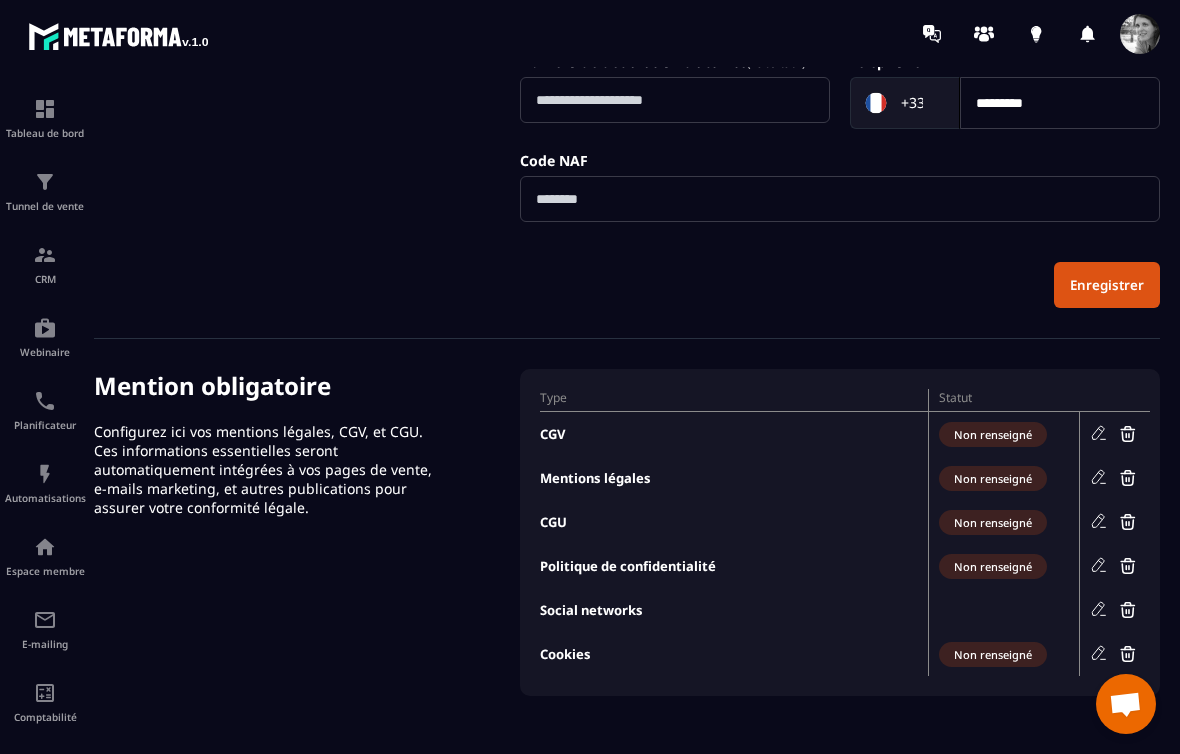 click 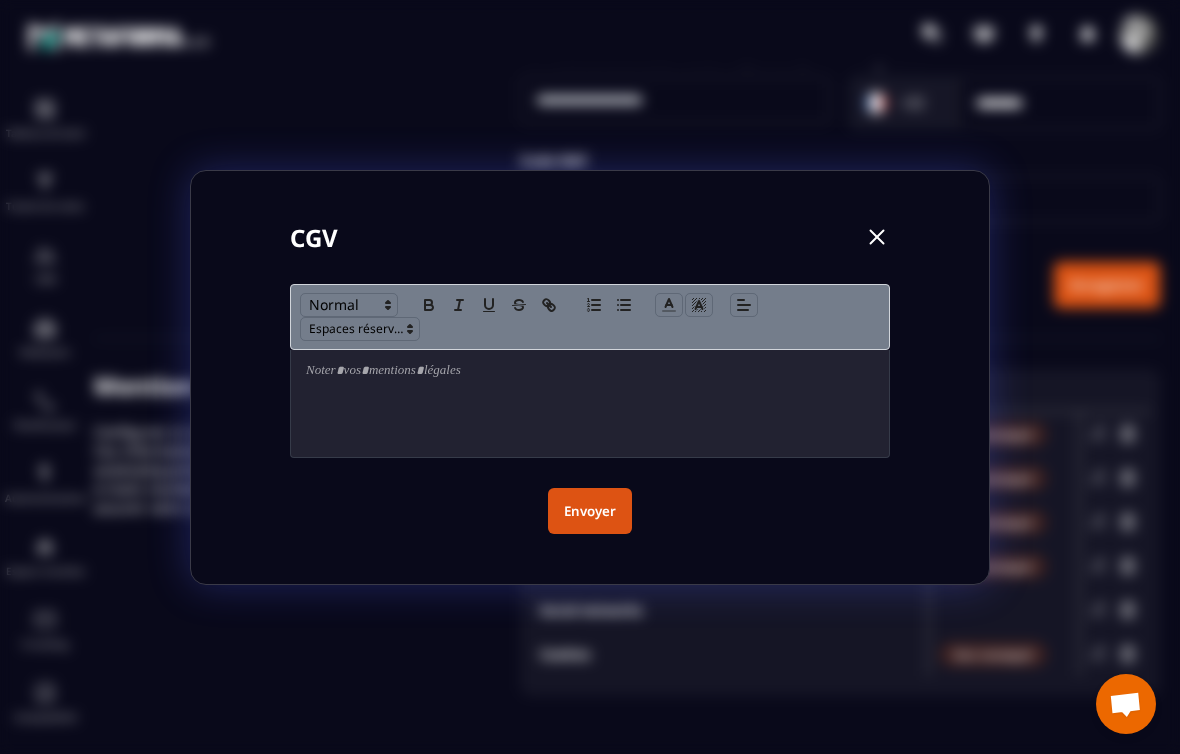 click at bounding box center (877, 237) 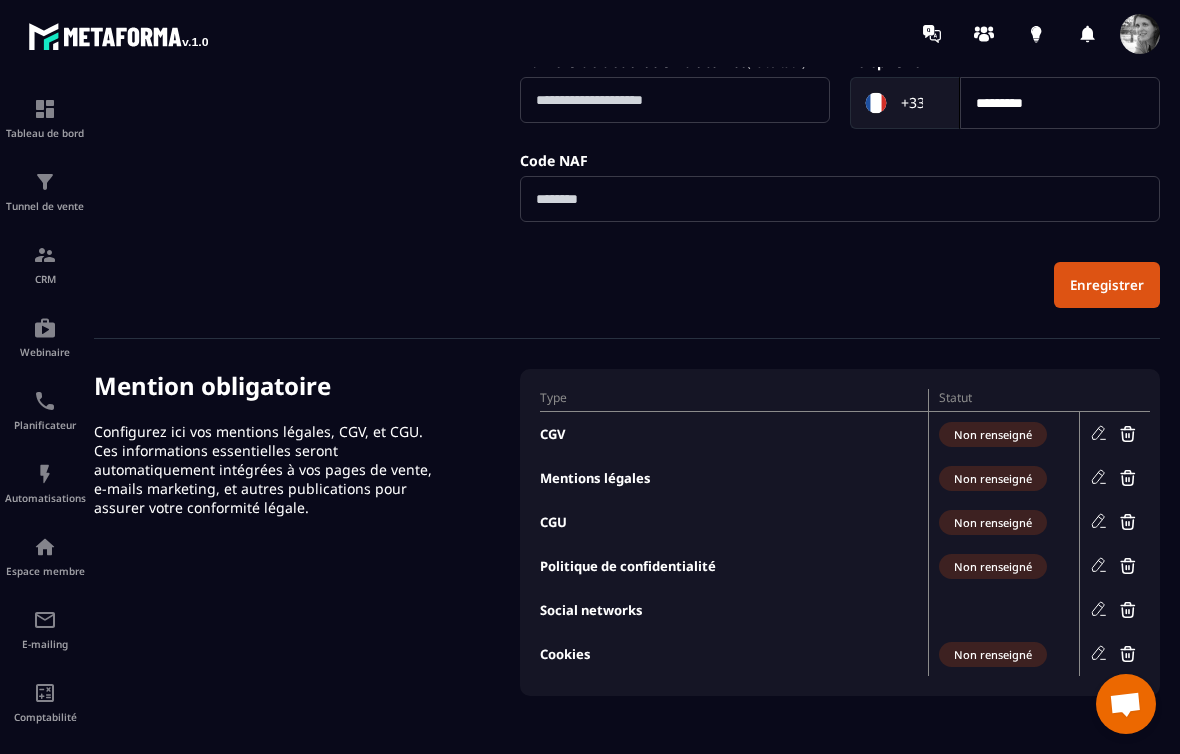 click on "Enregistrer" at bounding box center (1107, 285) 